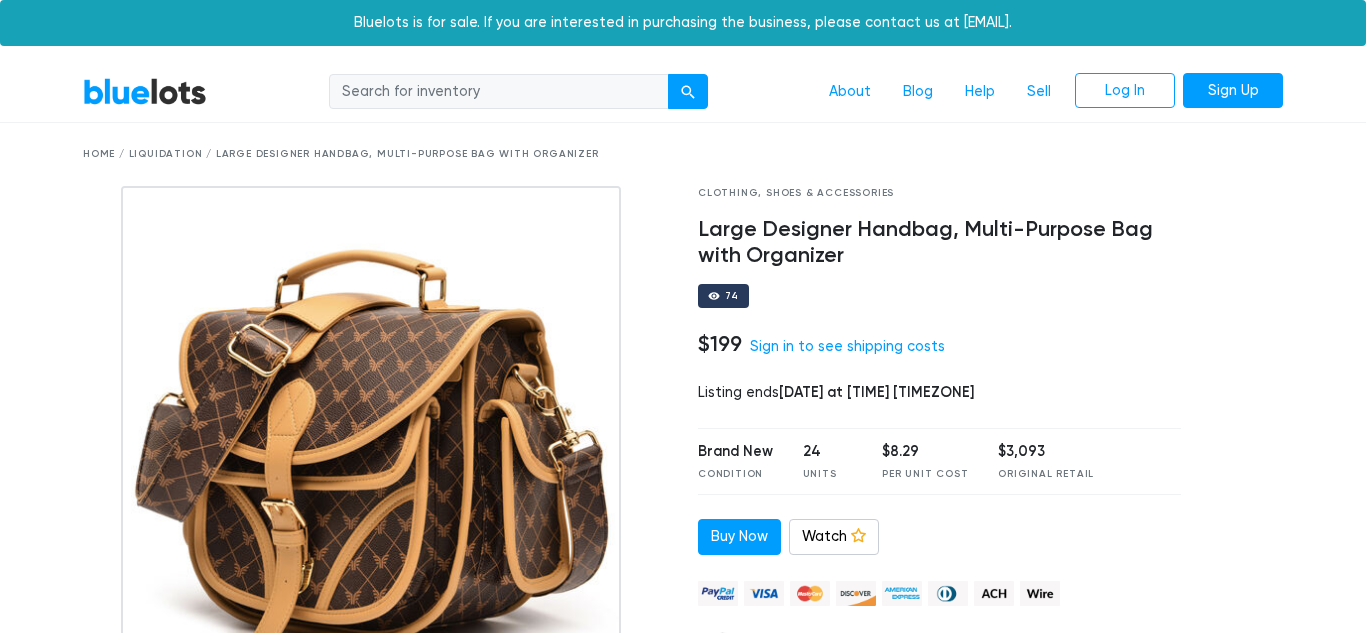scroll, scrollTop: 0, scrollLeft: 0, axis: both 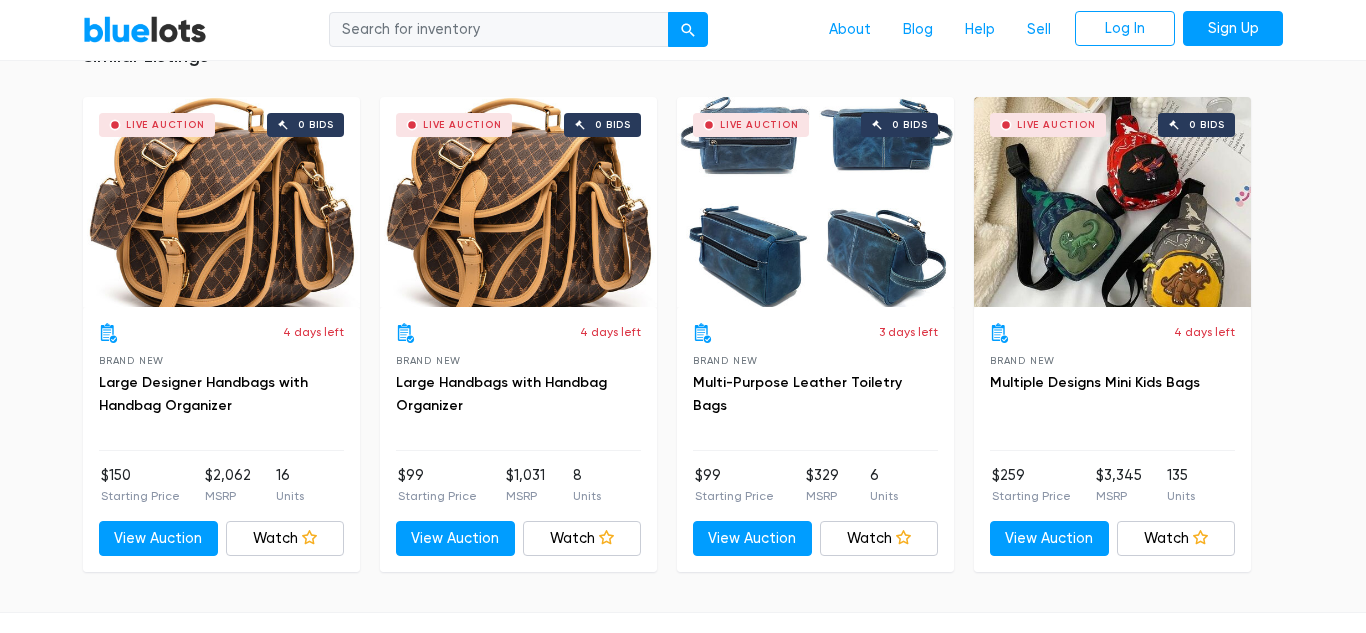 click on "Live Auction
0 bids" at bounding box center (518, 202) 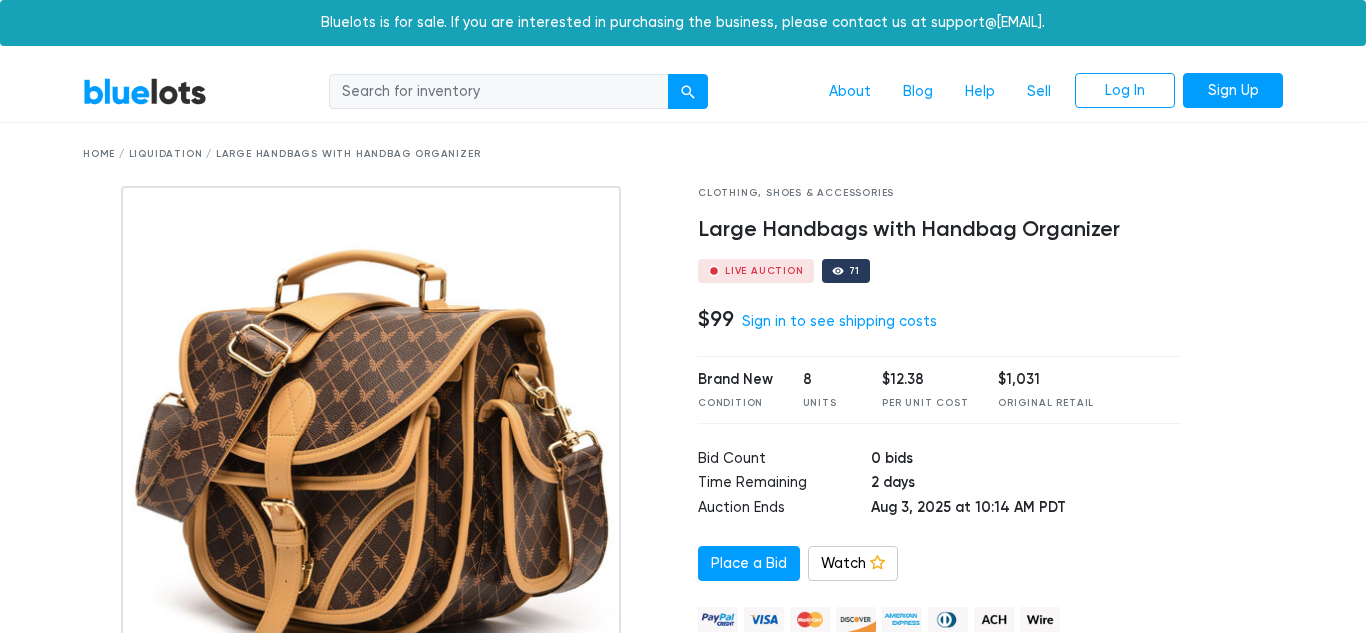 scroll, scrollTop: 0, scrollLeft: 0, axis: both 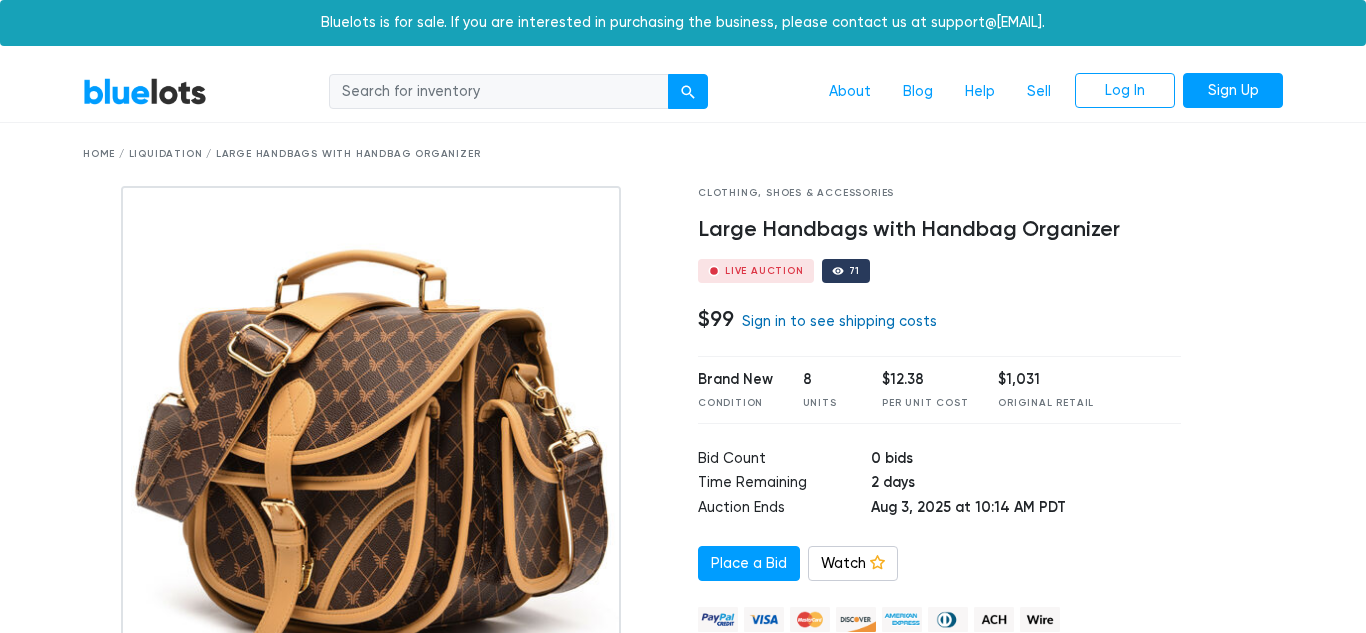 click on "Sign in to see shipping costs" at bounding box center (839, 321) 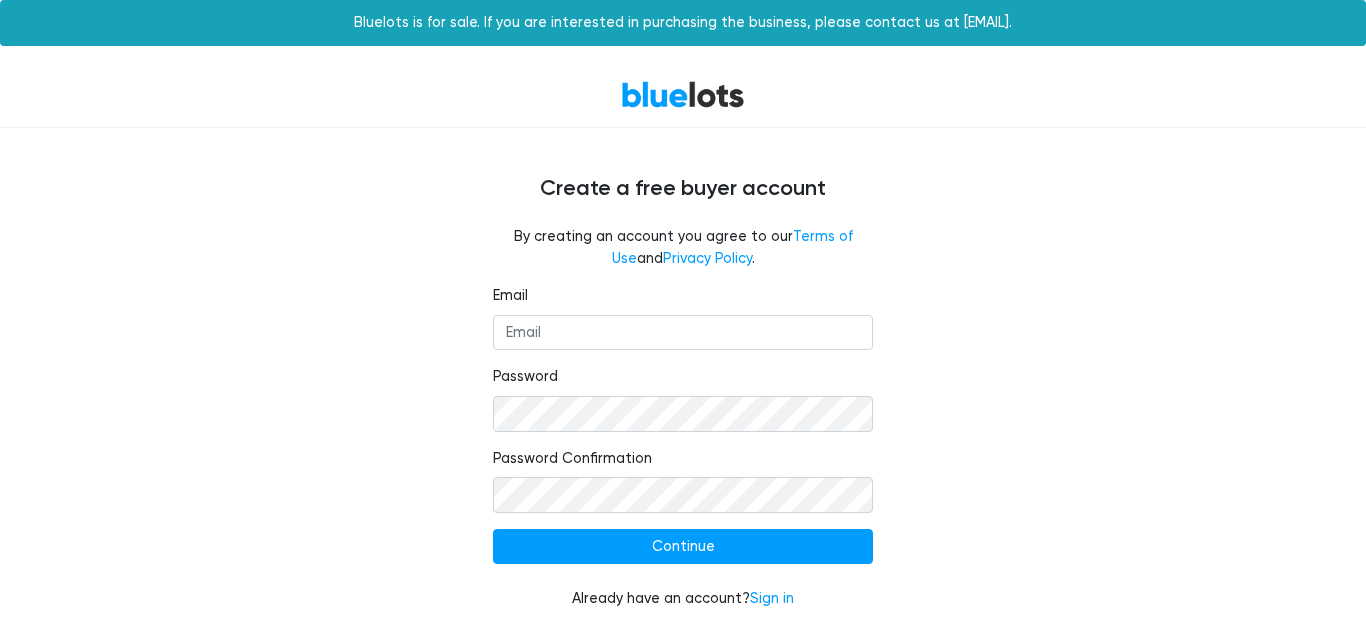 scroll, scrollTop: 0, scrollLeft: 0, axis: both 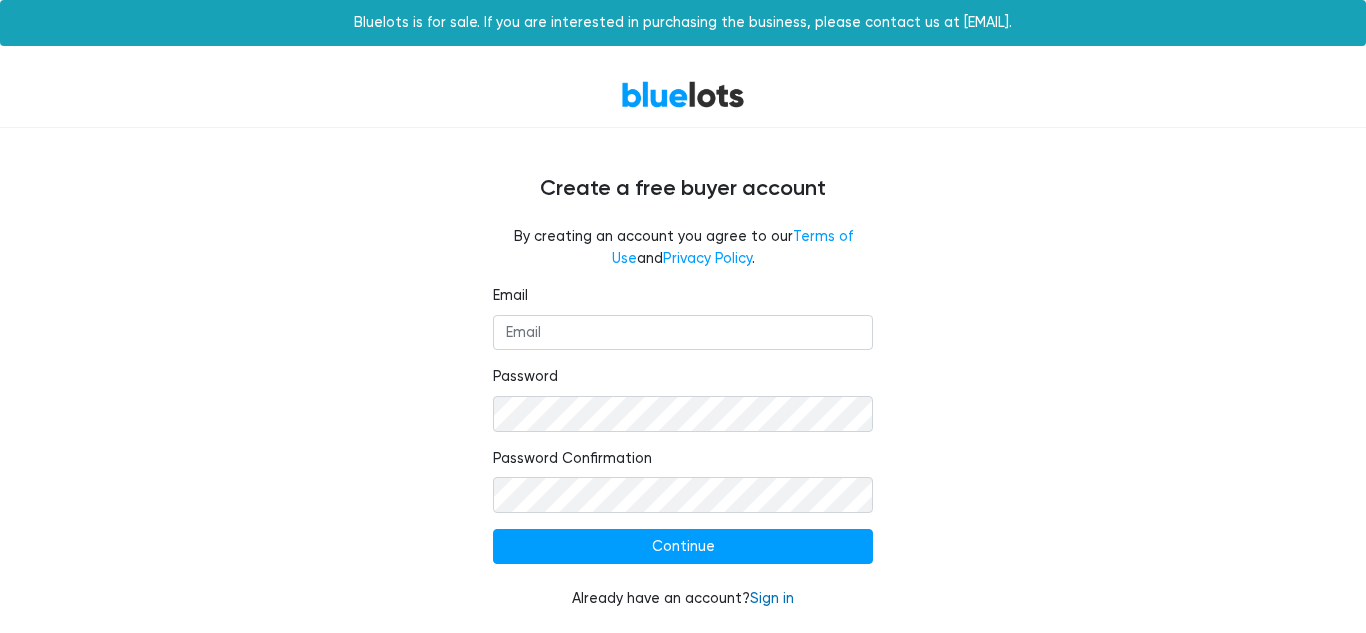click on "Sign in" at bounding box center [772, 598] 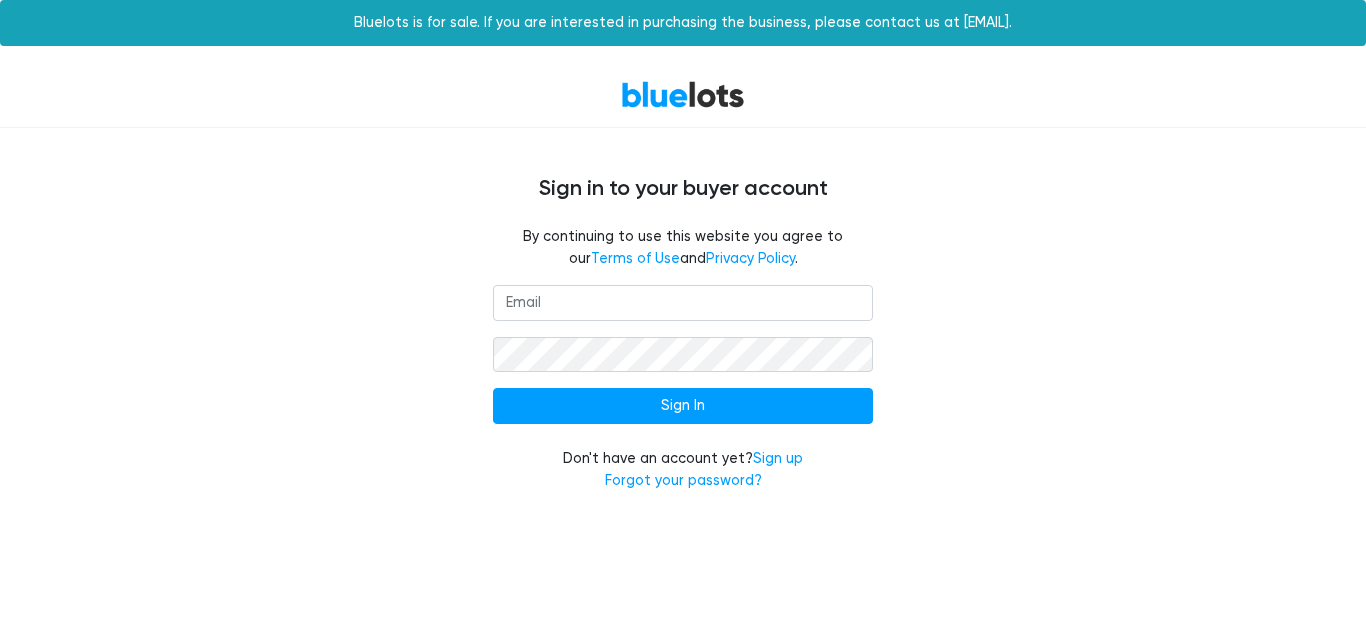 scroll, scrollTop: 0, scrollLeft: 0, axis: both 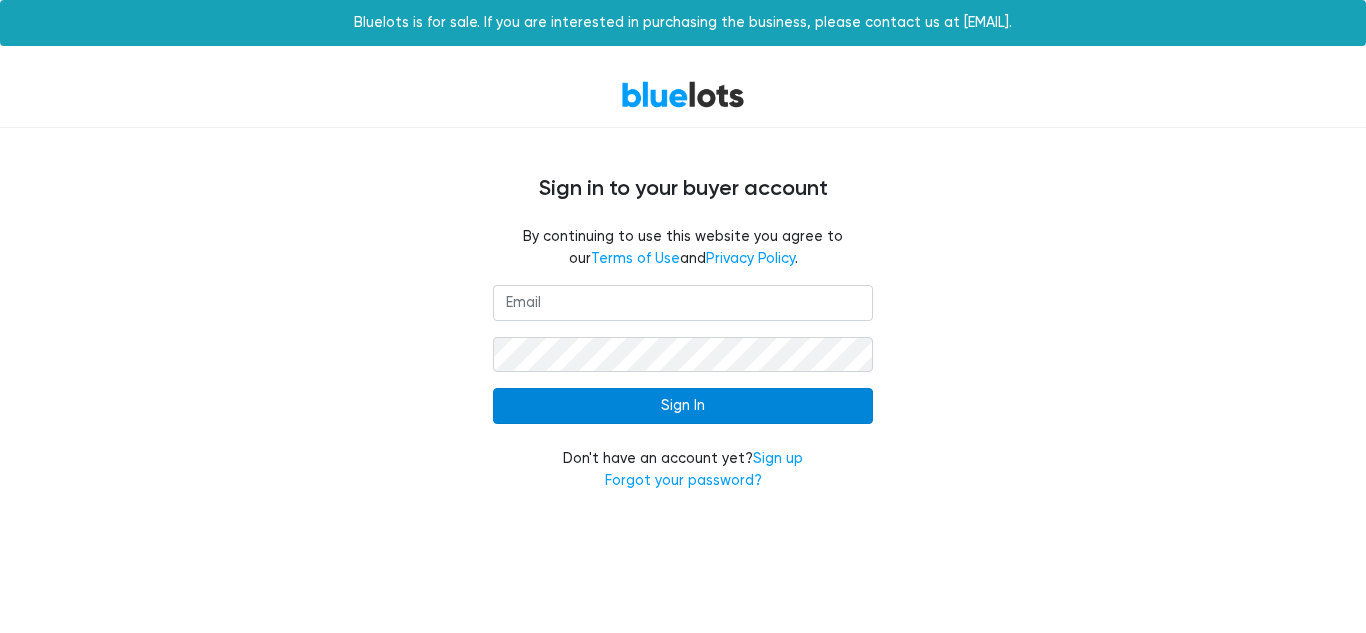 type on "[EMAIL]" 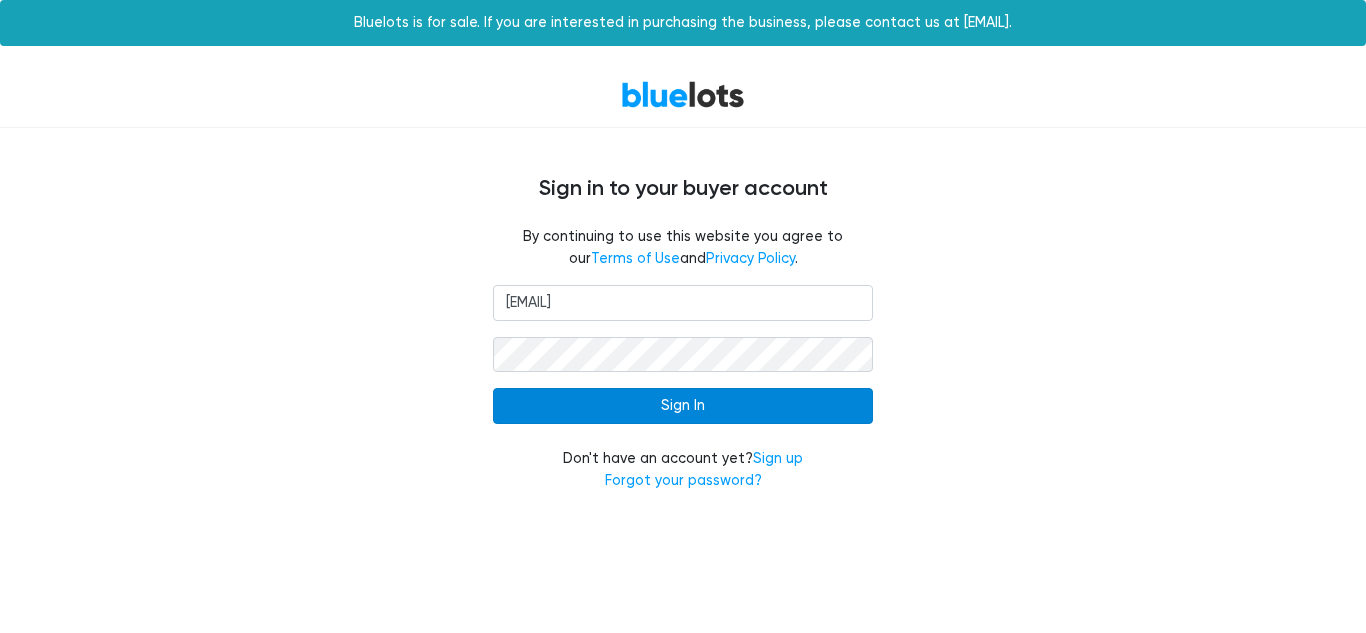 click on "Sign In" at bounding box center (683, 406) 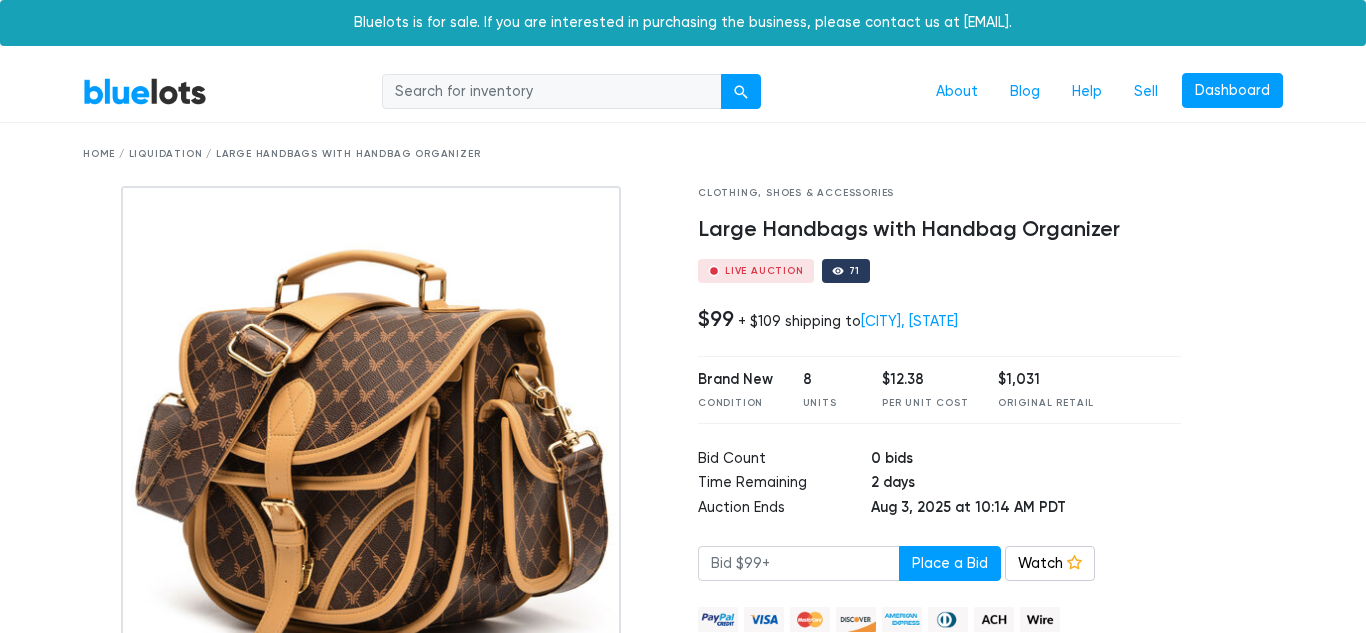 scroll, scrollTop: 0, scrollLeft: 0, axis: both 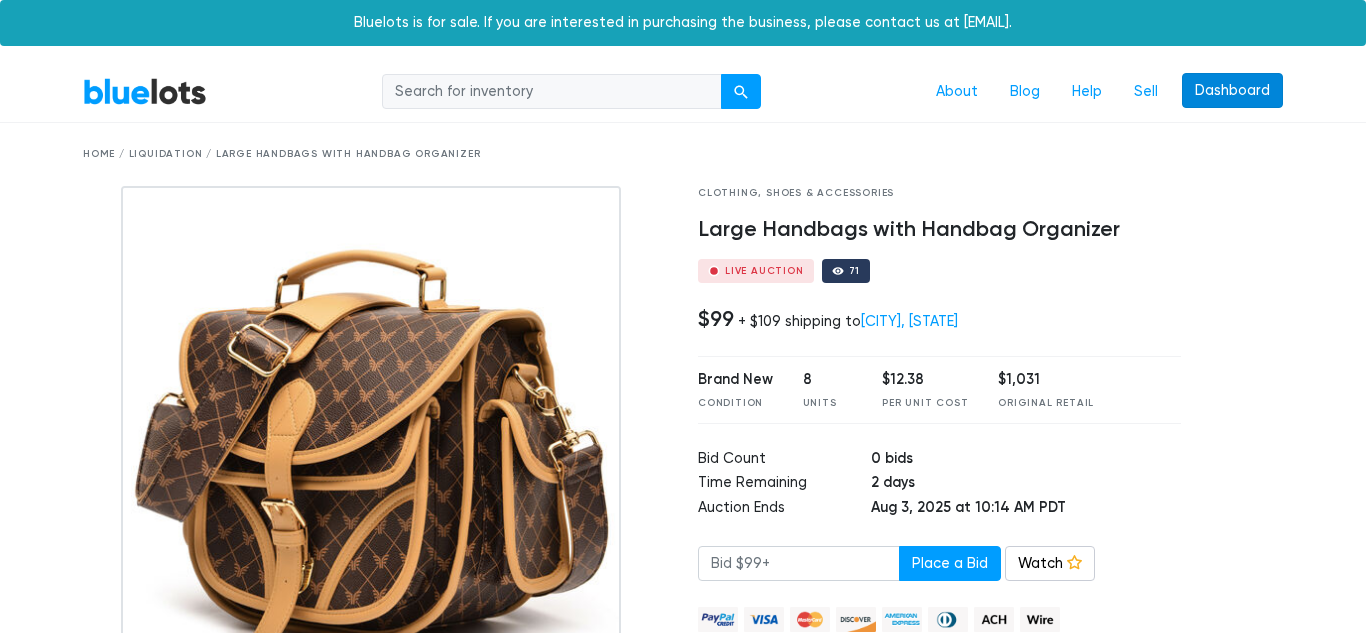 click on "Dashboard" at bounding box center (1232, 91) 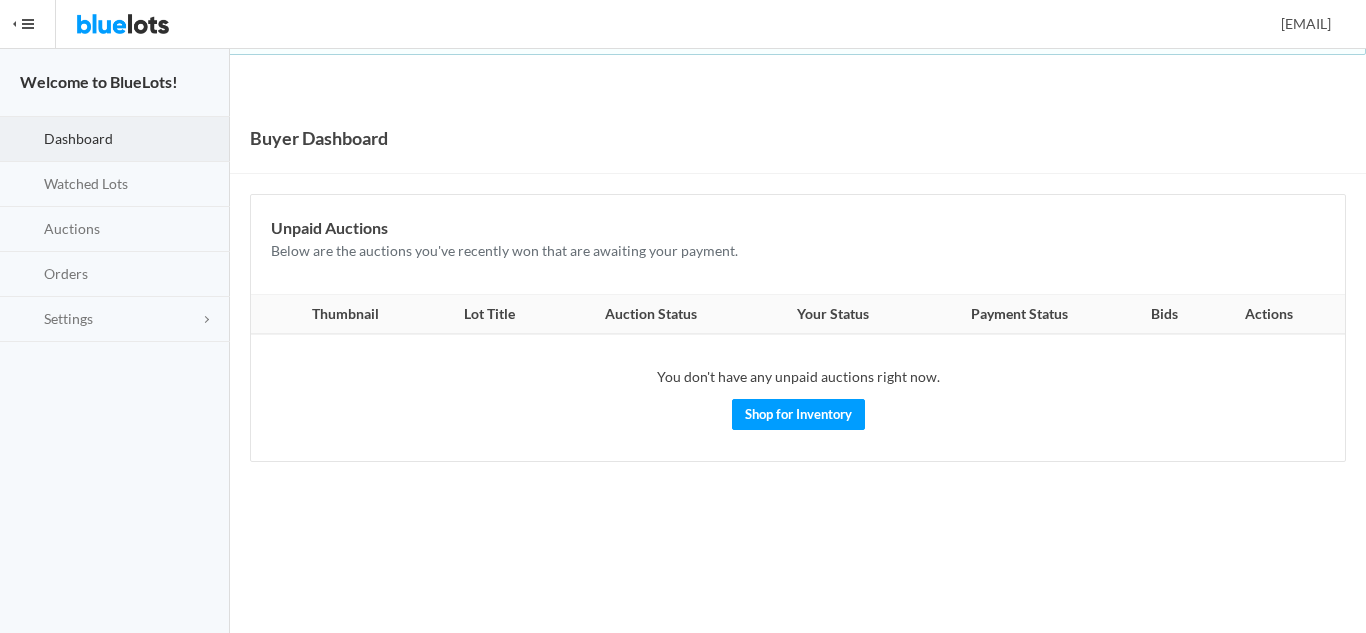 scroll, scrollTop: 0, scrollLeft: 0, axis: both 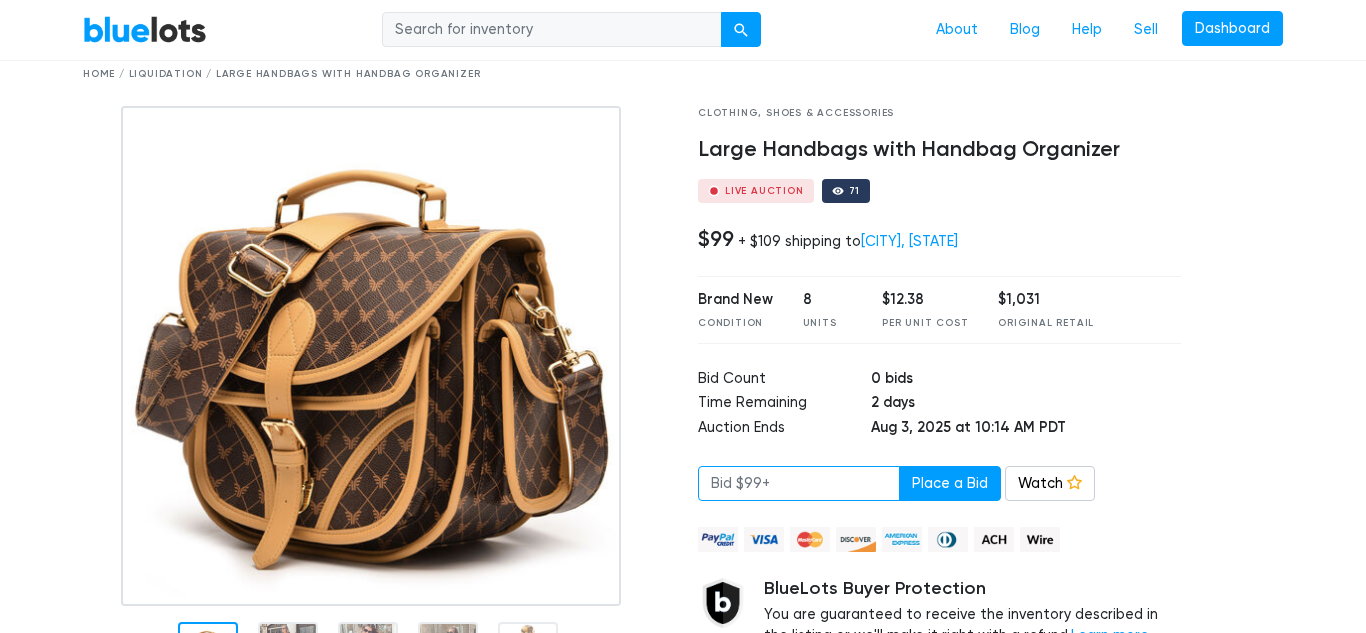 click at bounding box center [799, 484] 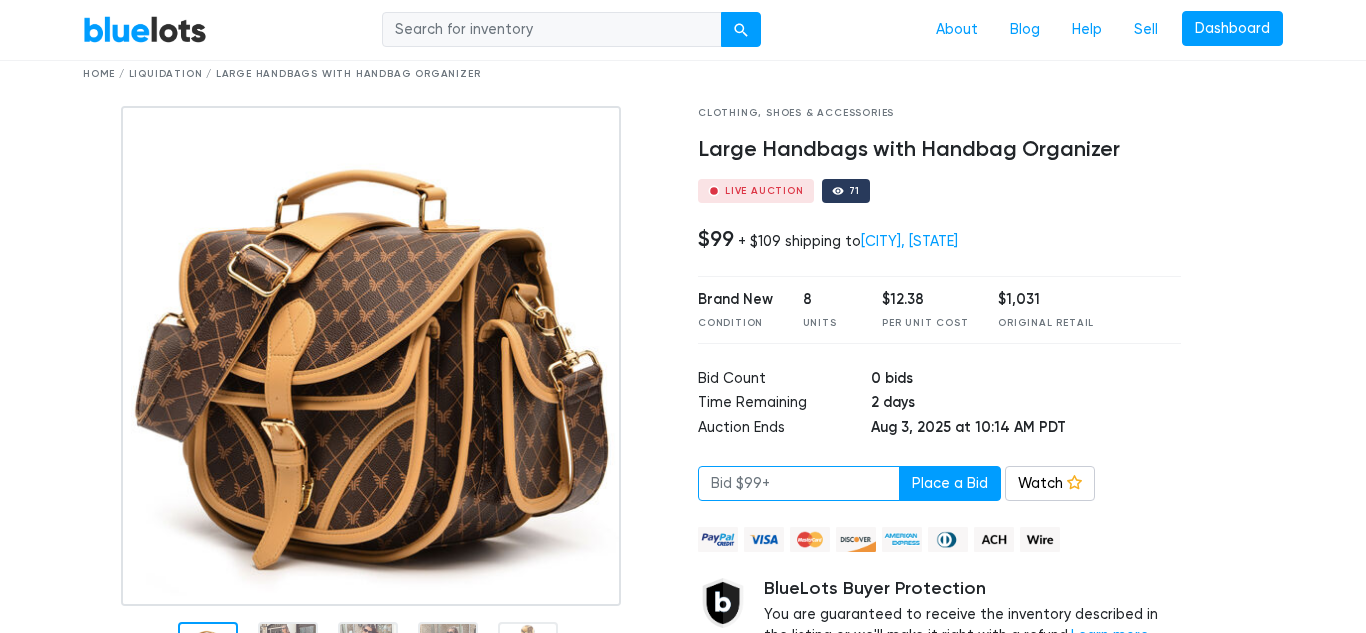 type on "1" 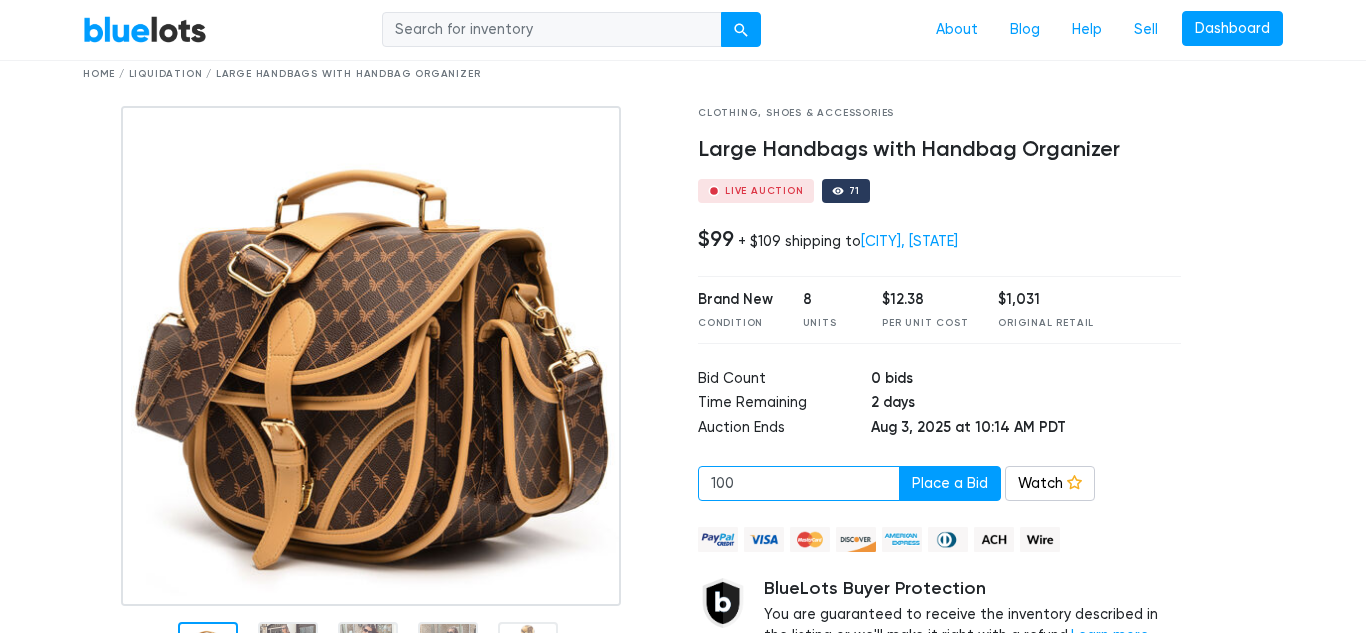 type on "100" 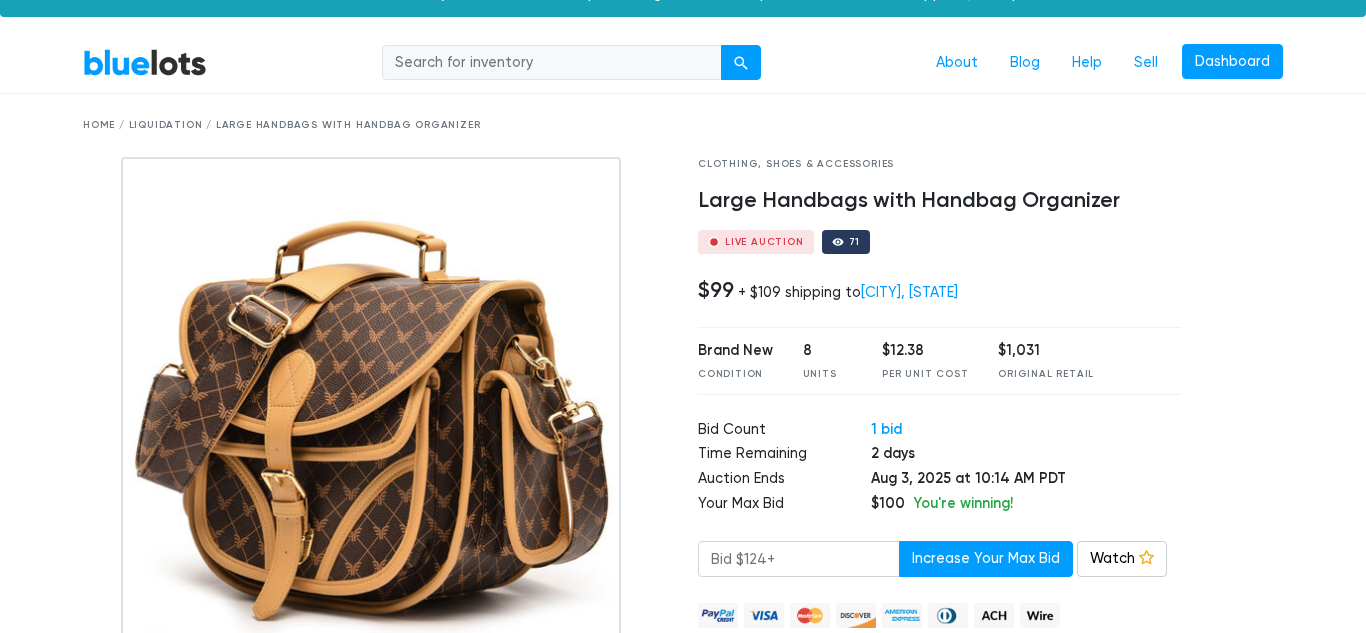 scroll, scrollTop: 0, scrollLeft: 0, axis: both 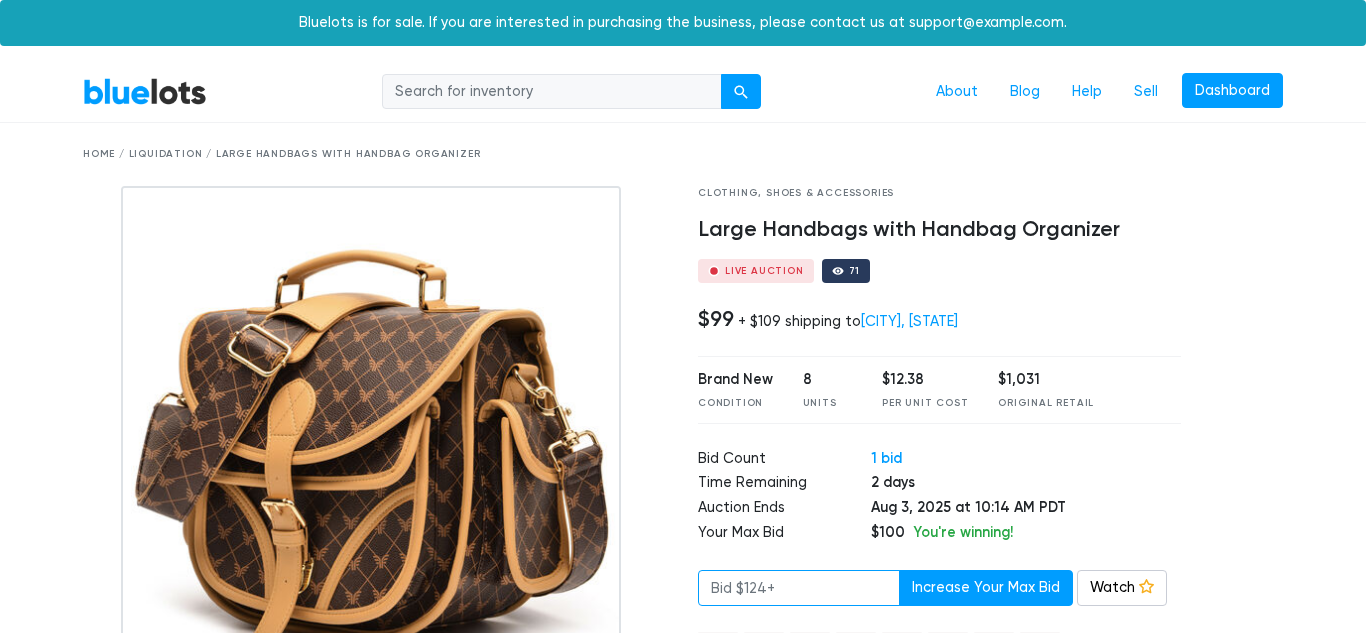 click at bounding box center [799, 588] 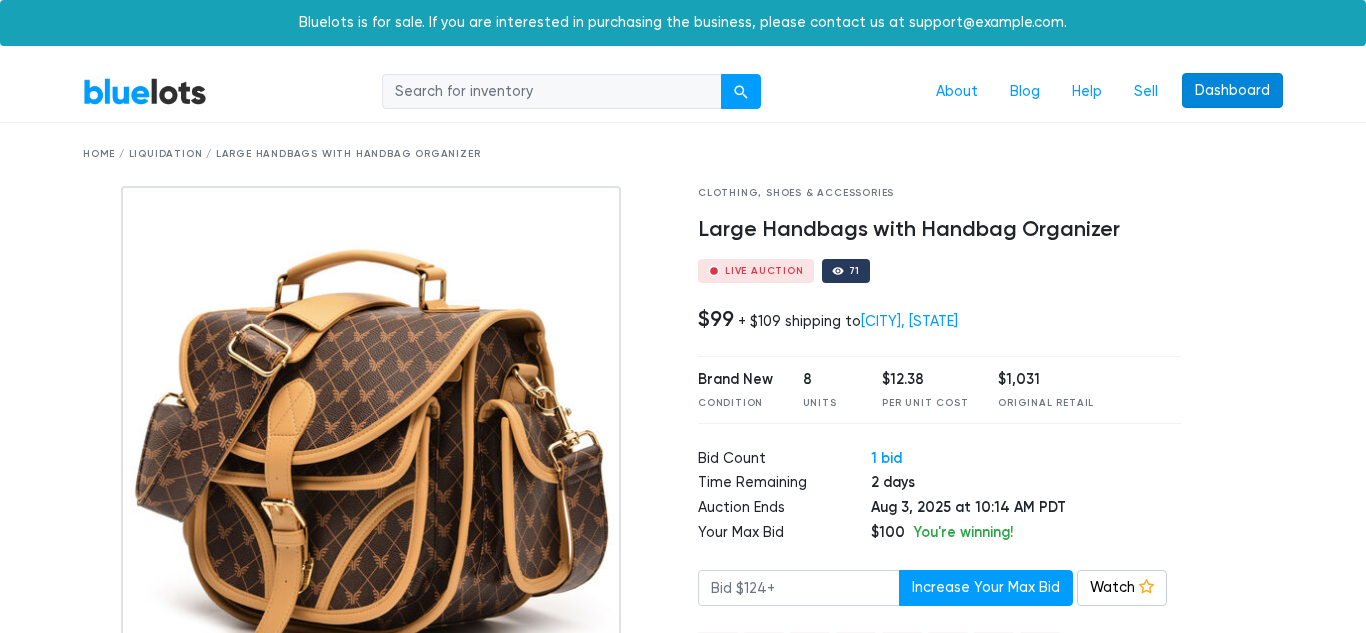 click on "Dashboard" at bounding box center (1232, 91) 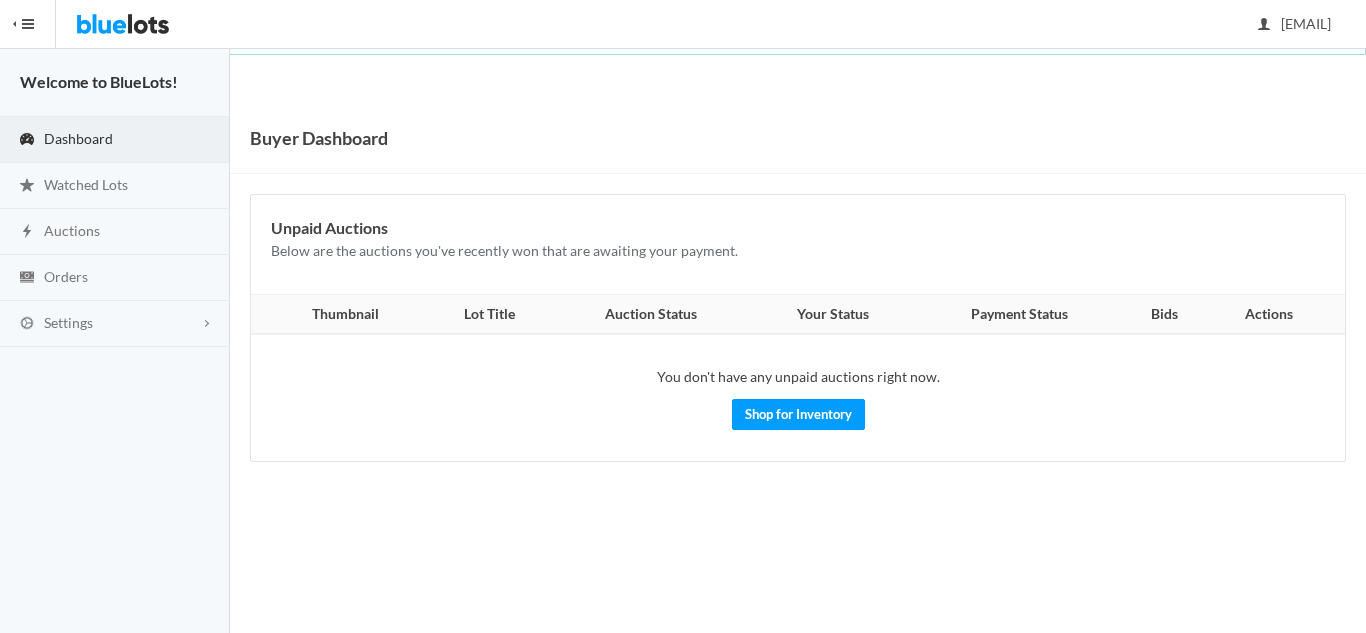 scroll, scrollTop: 0, scrollLeft: 0, axis: both 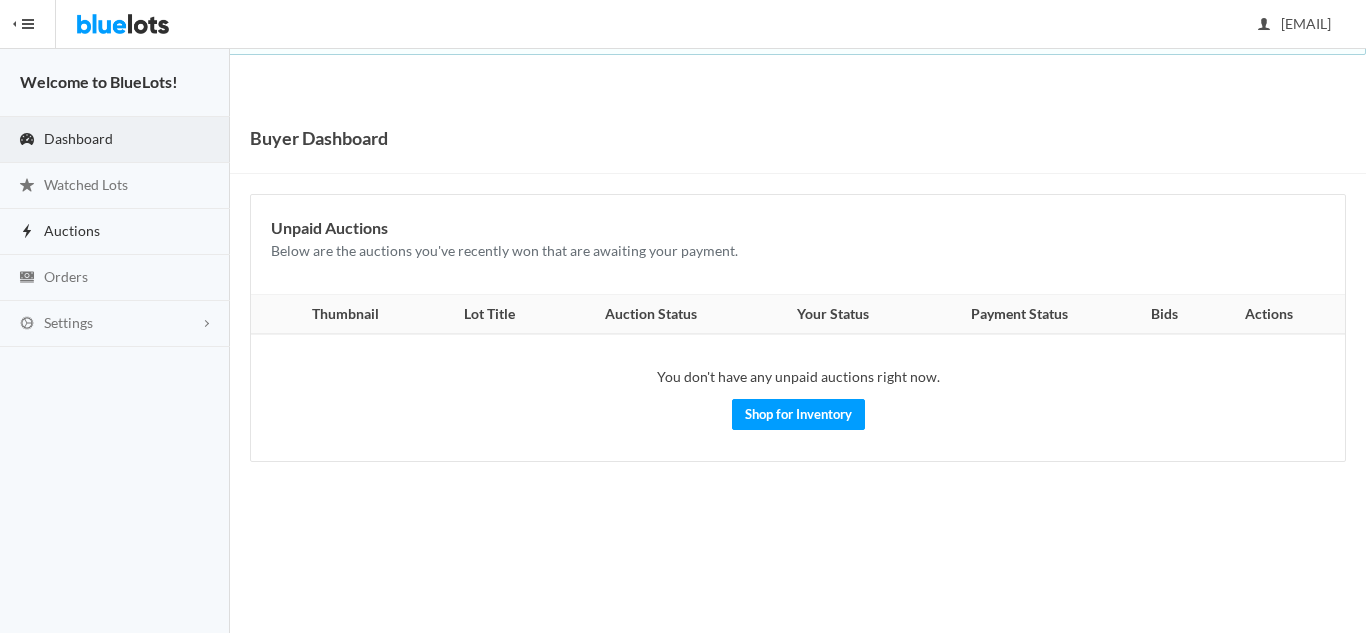 click on "Auctions" at bounding box center [115, 232] 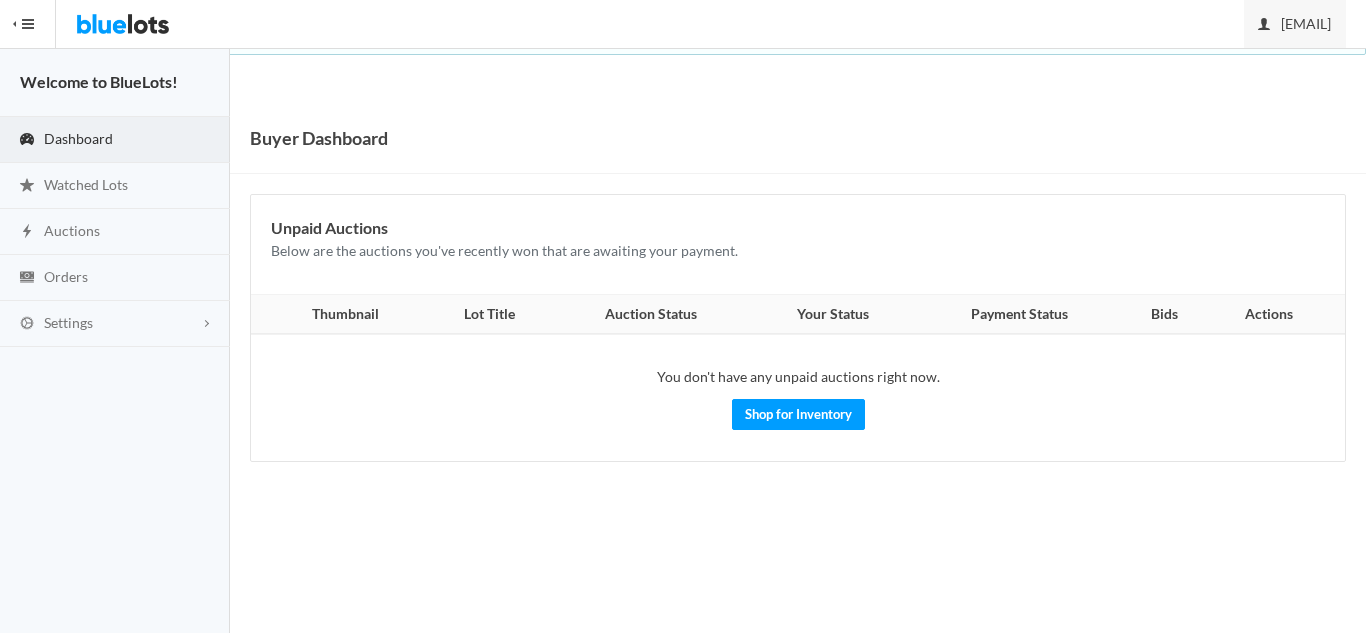 click on "[USERNAME]@example.com" at bounding box center (1295, 23) 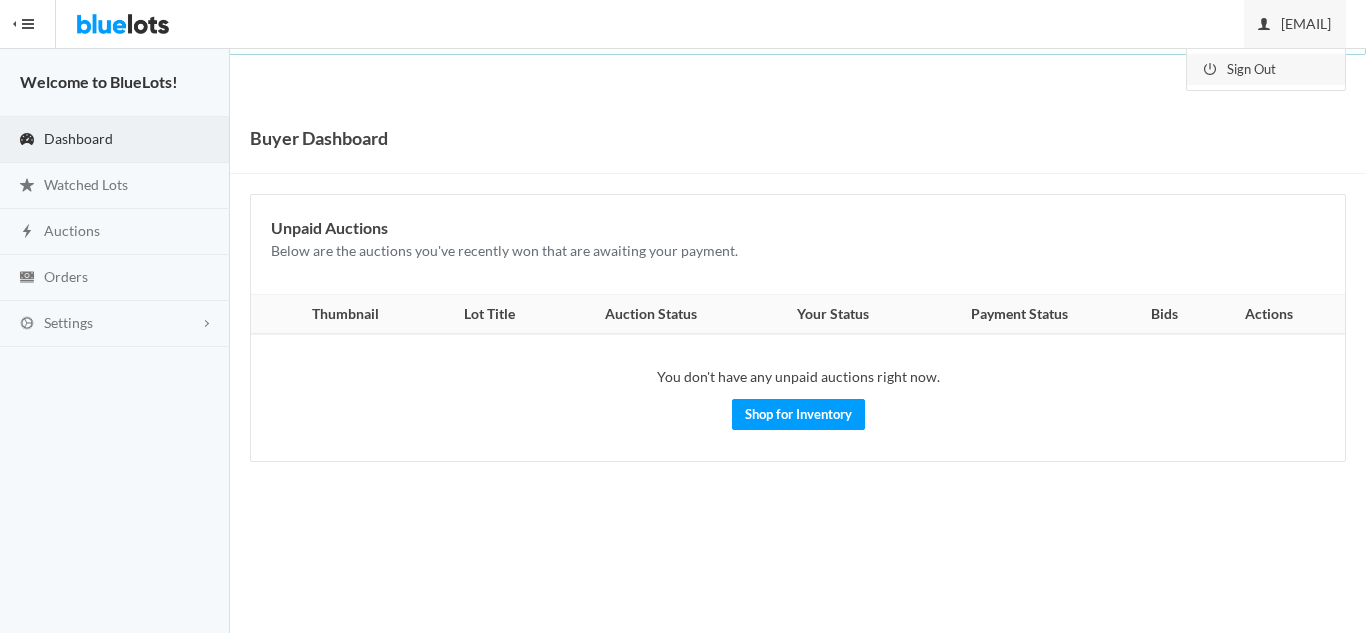 click on "Sign Out" at bounding box center [1266, 69] 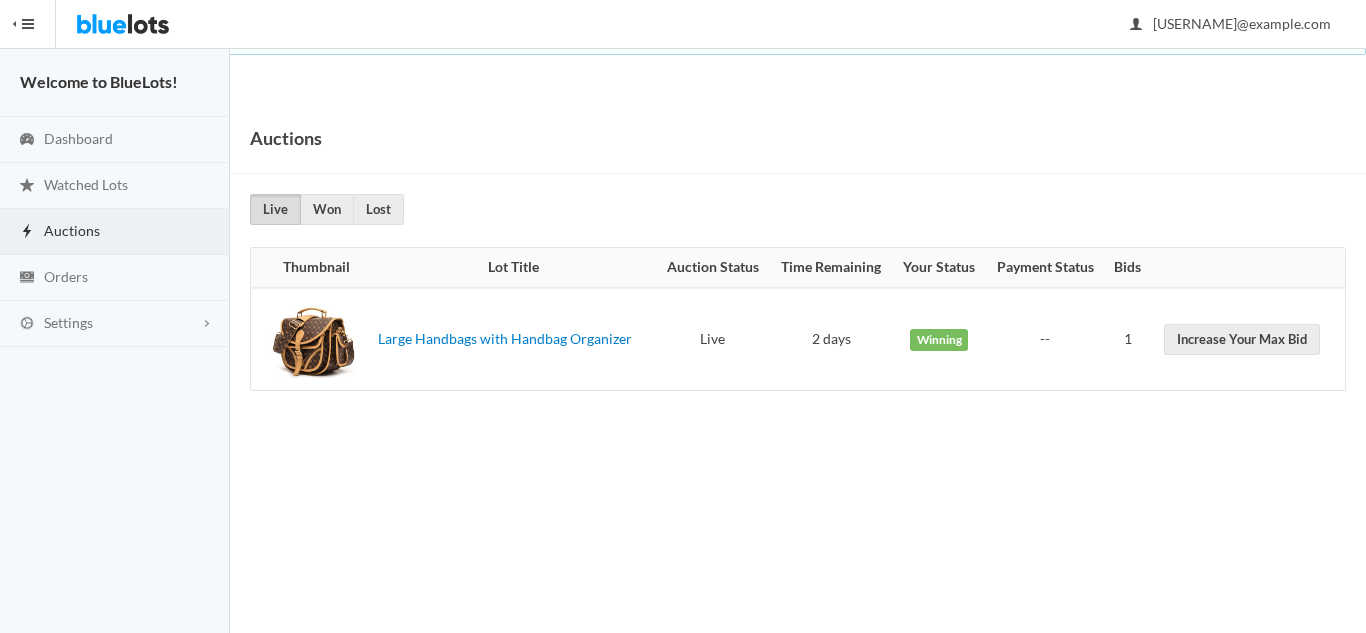 scroll, scrollTop: 0, scrollLeft: 0, axis: both 